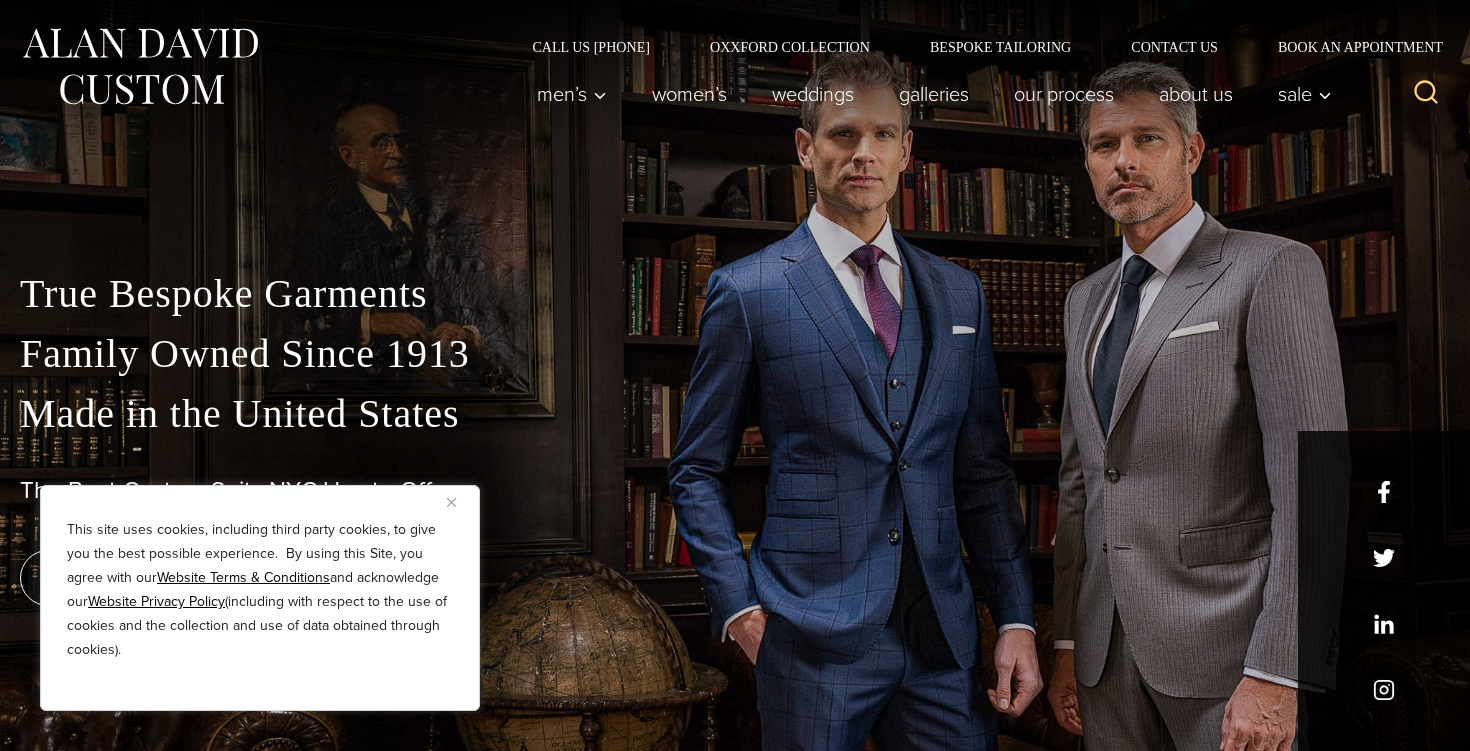 scroll, scrollTop: 0, scrollLeft: 0, axis: both 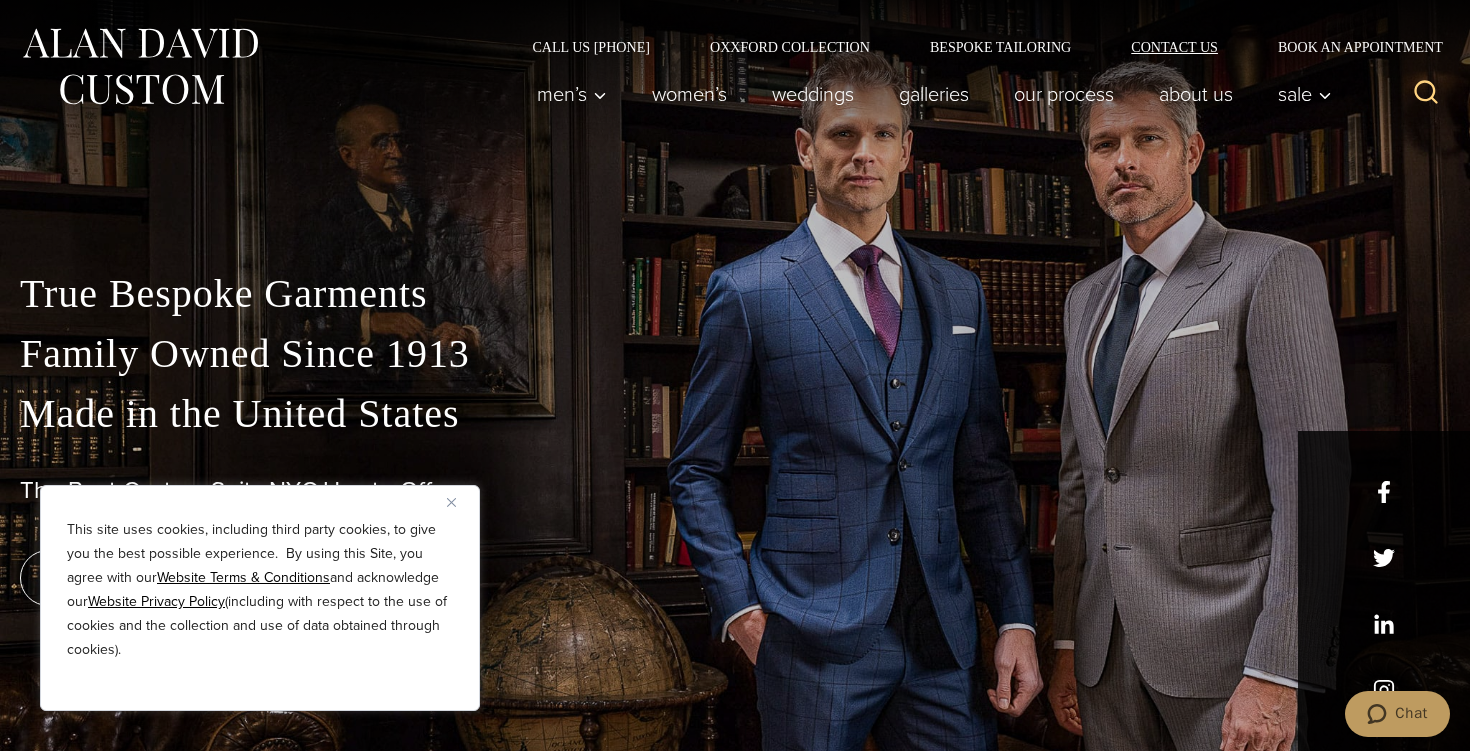 click on "Contact Us" at bounding box center [1174, 47] 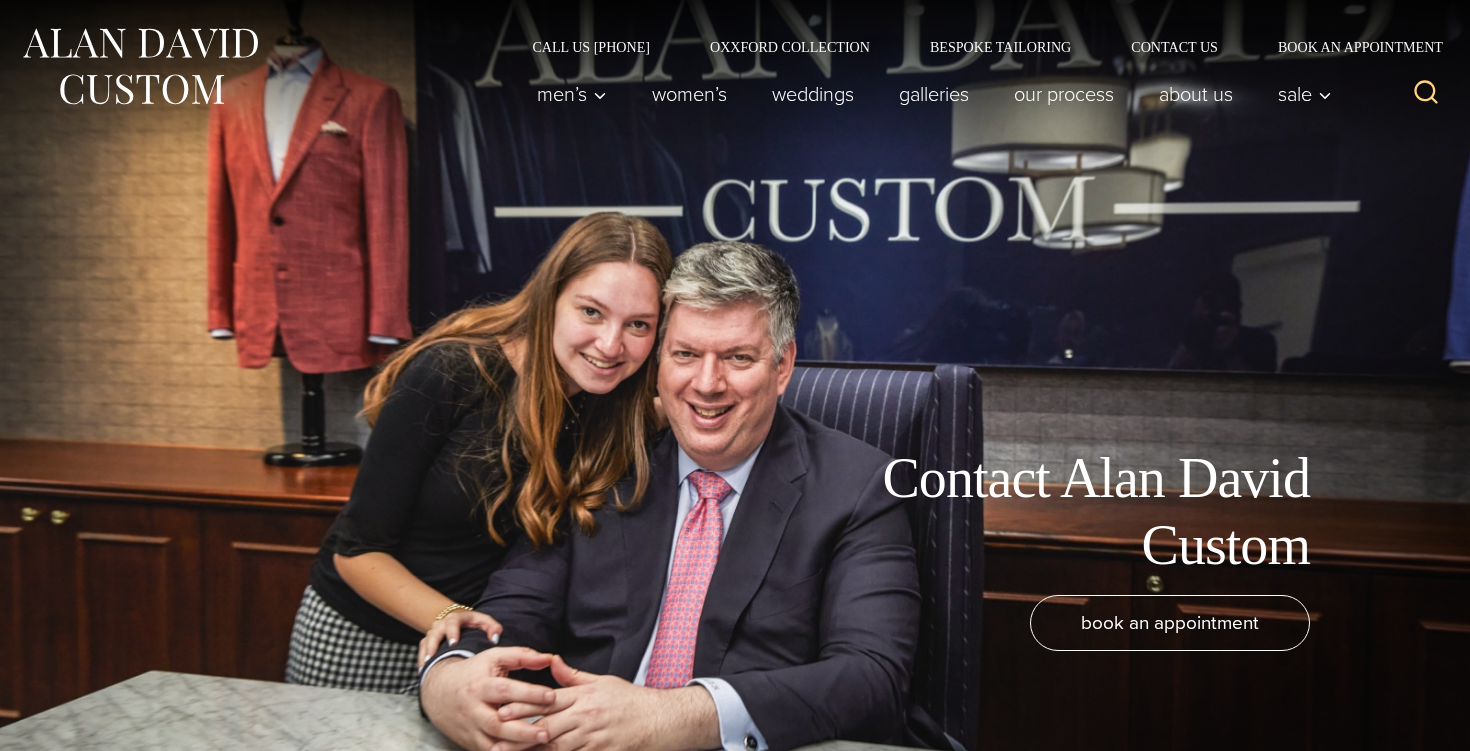 scroll, scrollTop: 0, scrollLeft: 0, axis: both 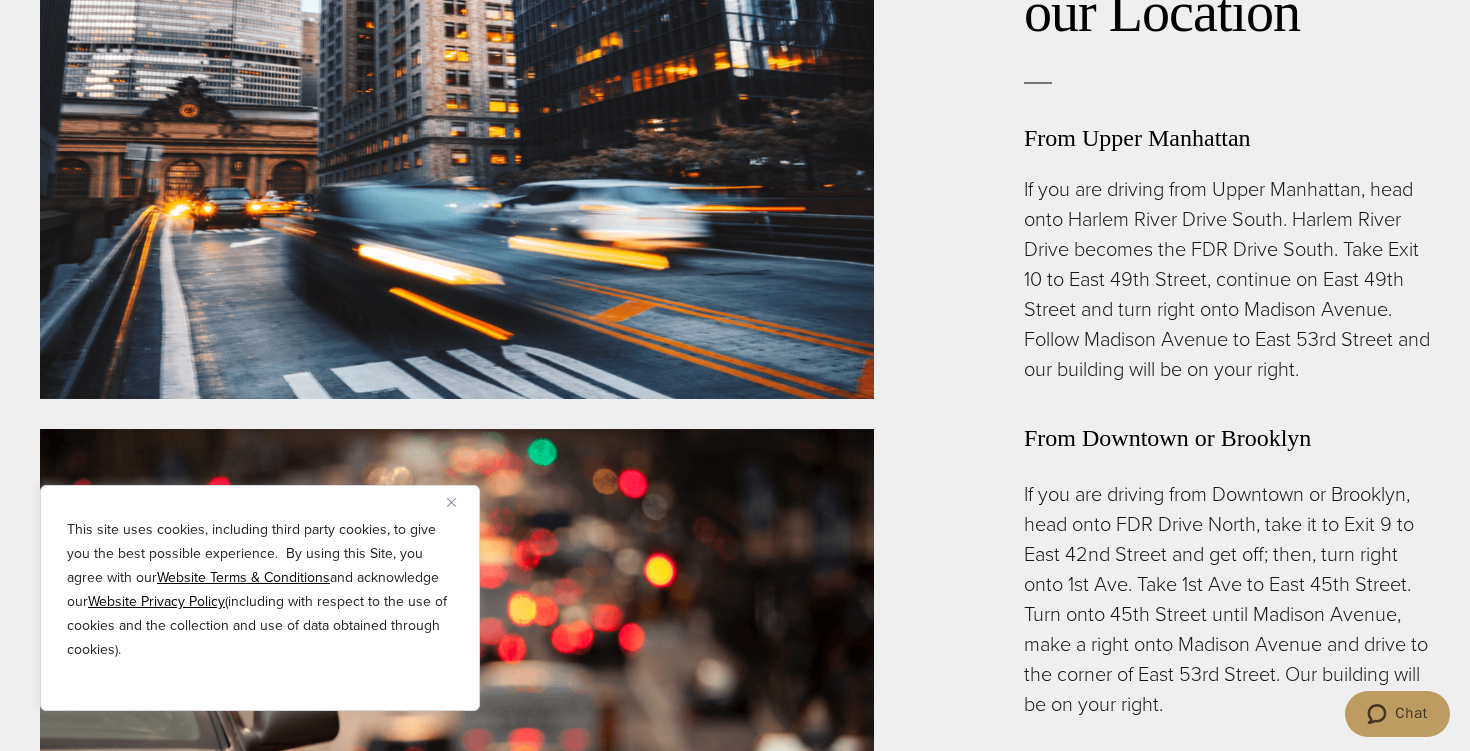 click on "This site uses cookies, including third party cookies, to give you the best possible experience.  By using this Site, you agree with our  Website Terms & Conditions  and acknowledge our  Website Privacy Policy  (including with respect to the use of cookies and the collection and use of data obtained through cookies)." at bounding box center (260, 598) 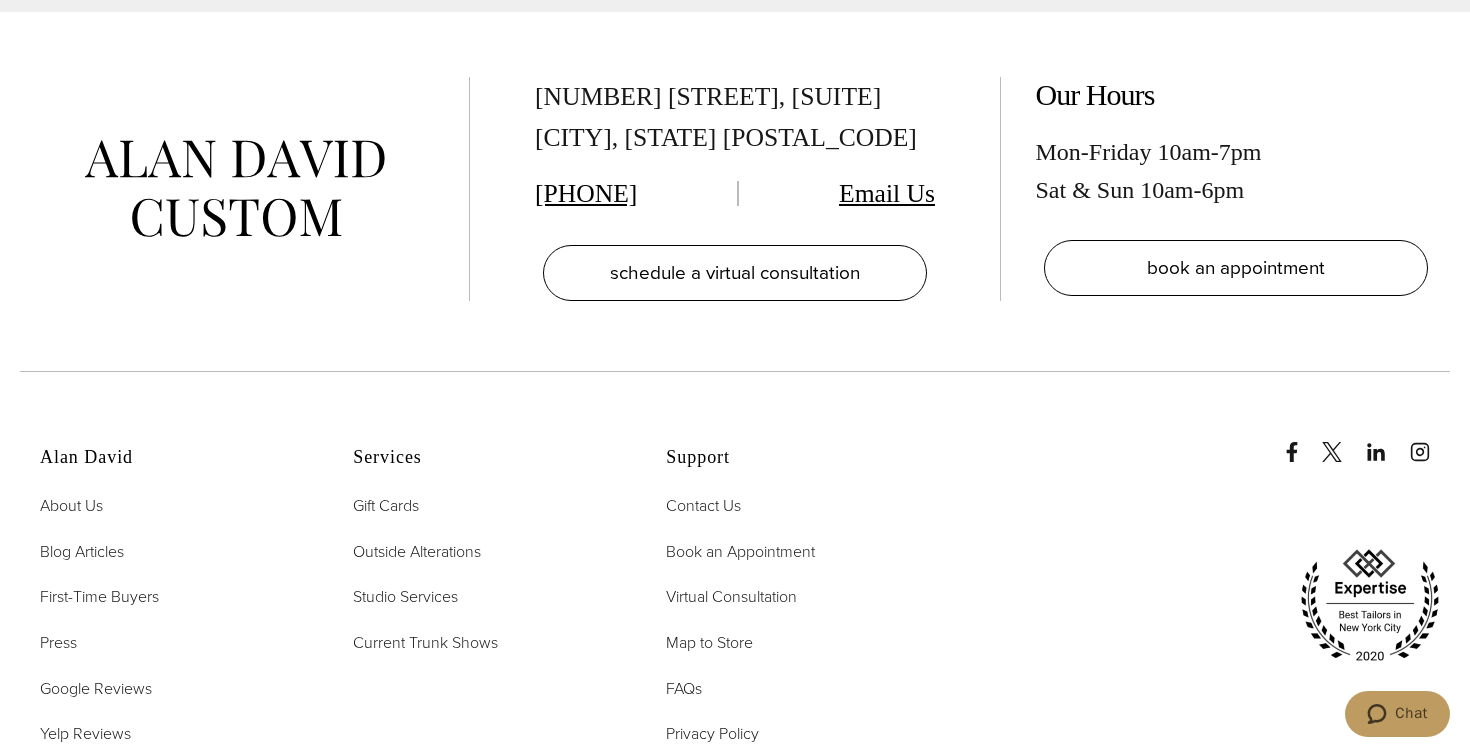 scroll, scrollTop: 7231, scrollLeft: 0, axis: vertical 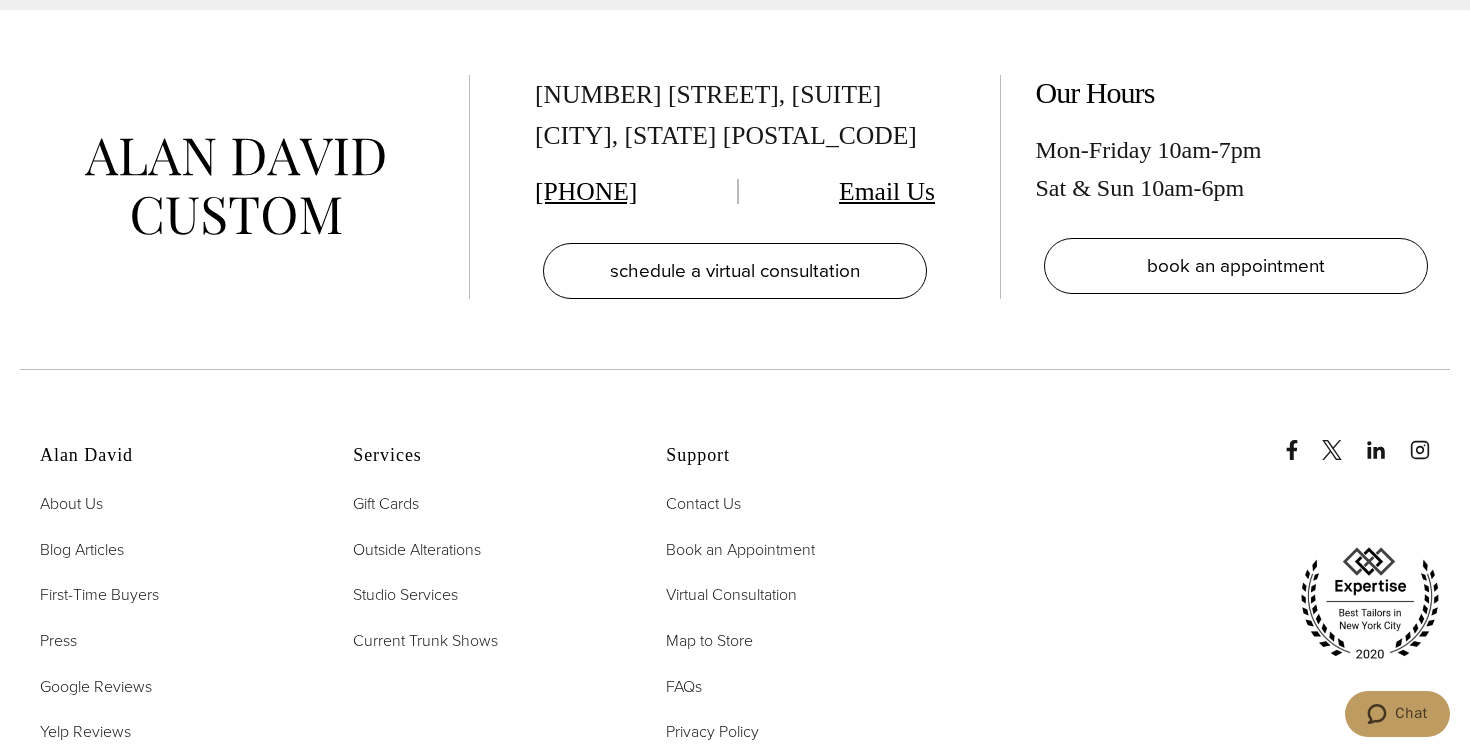click on "Email Us" at bounding box center (887, 191) 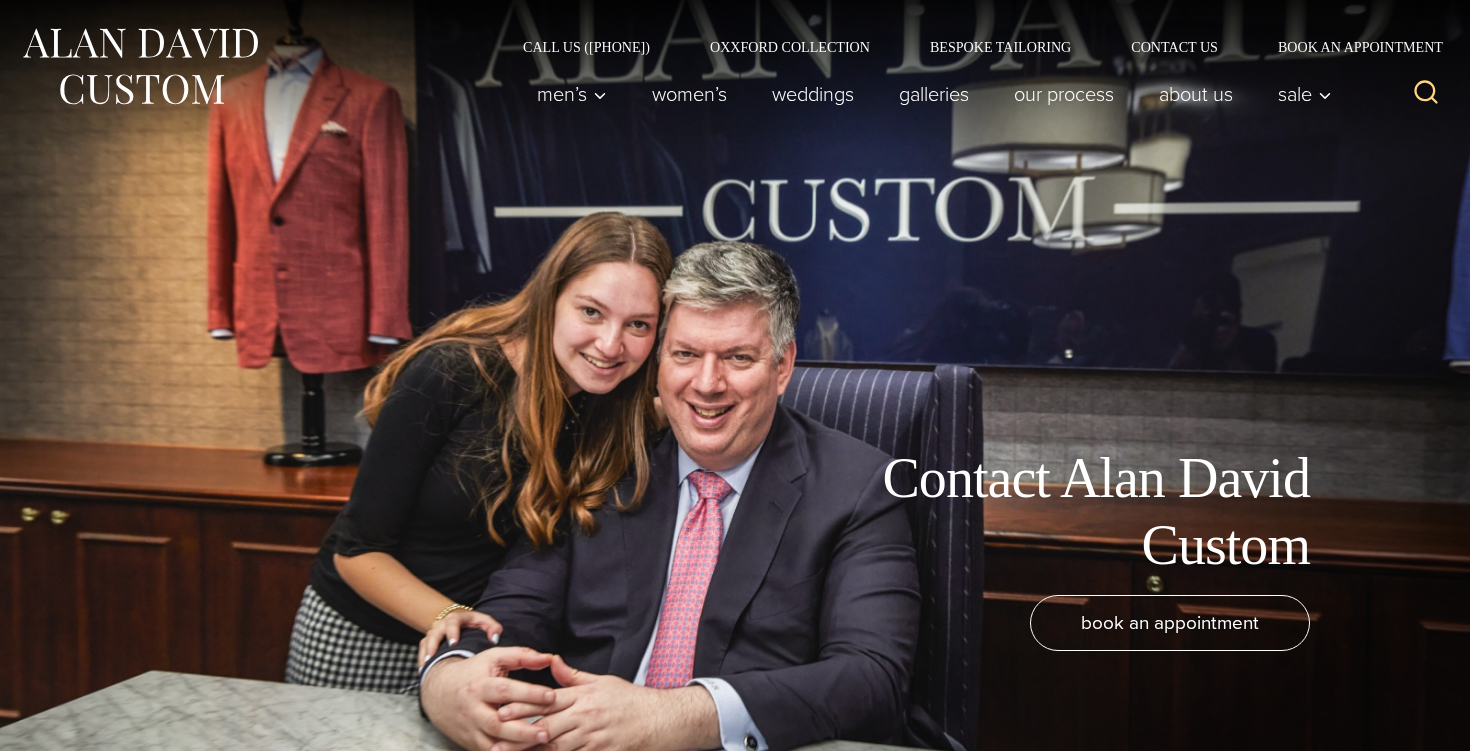 scroll, scrollTop: 0, scrollLeft: 0, axis: both 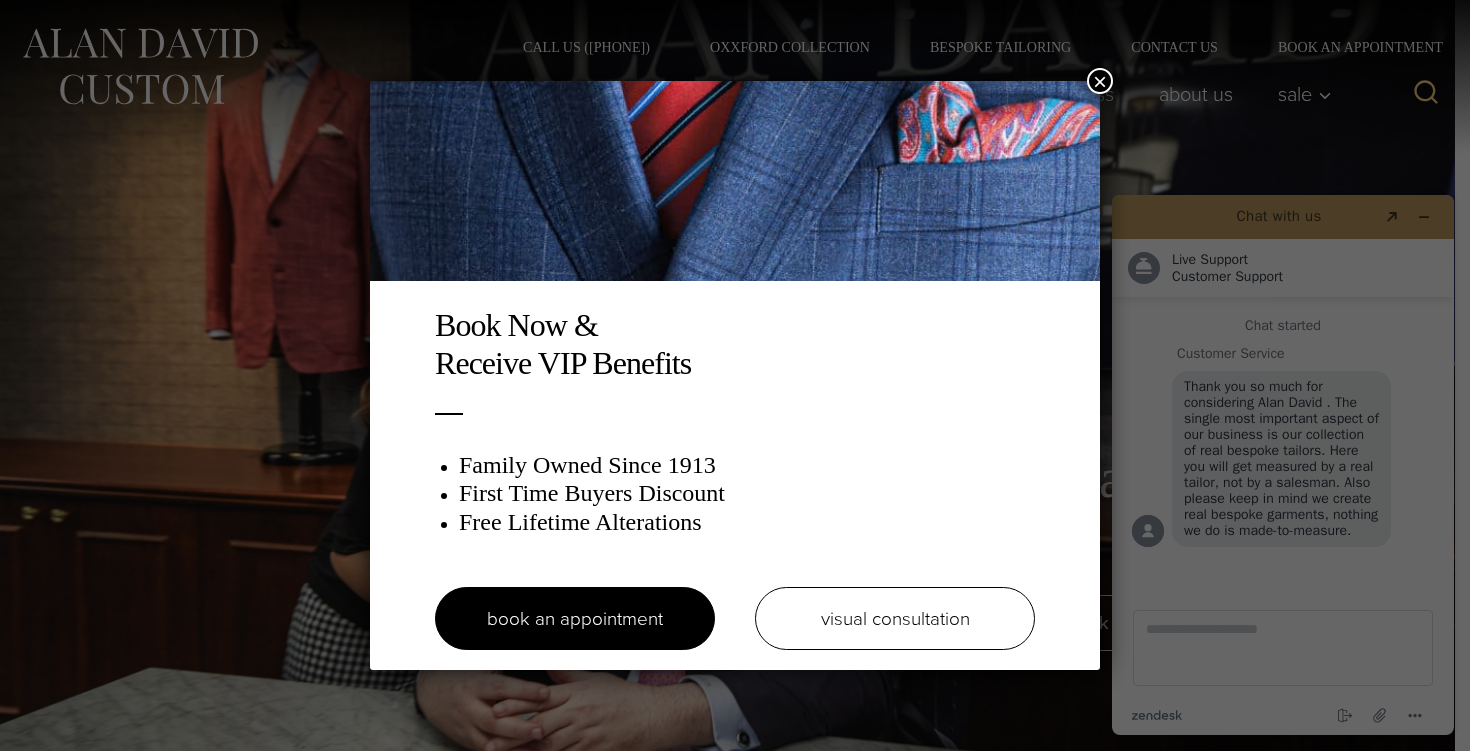 click on "×" at bounding box center [1100, 81] 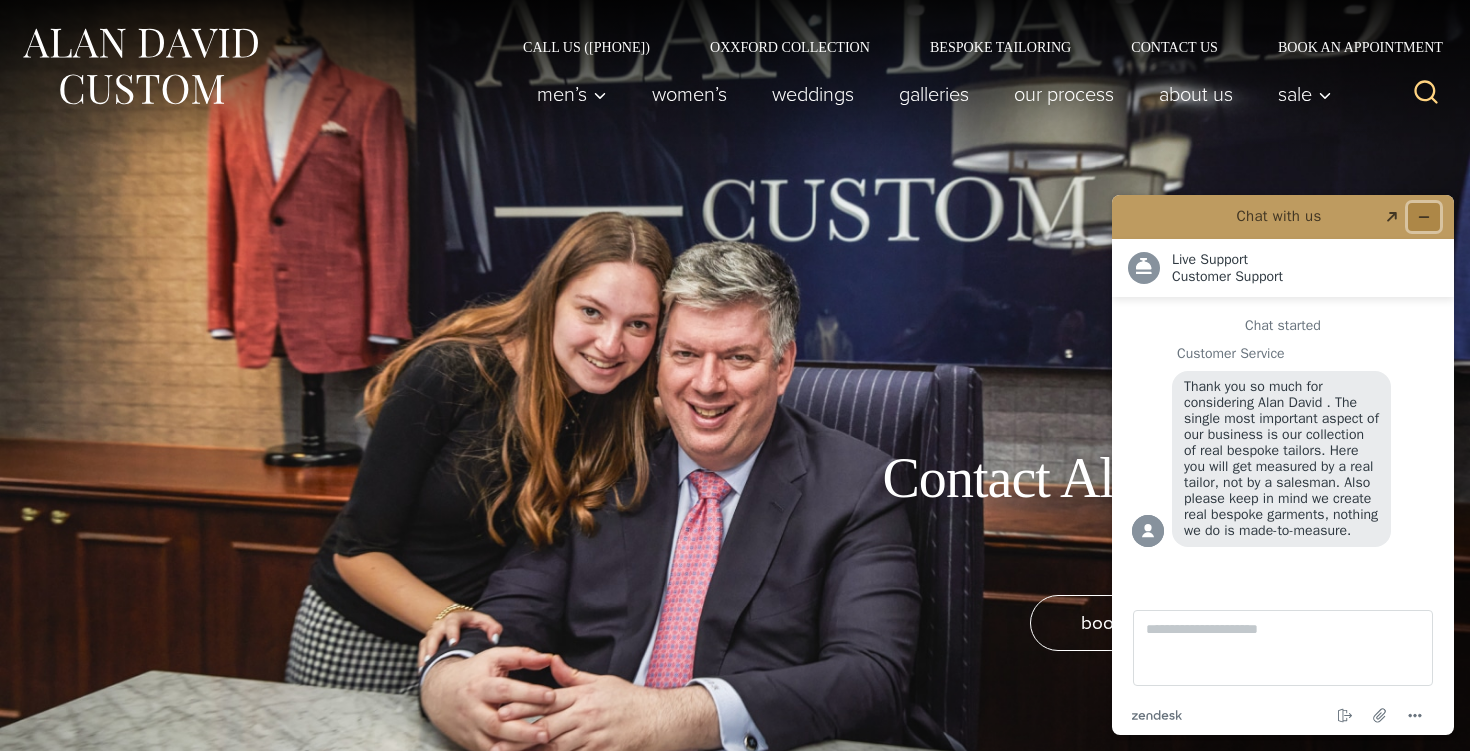 click 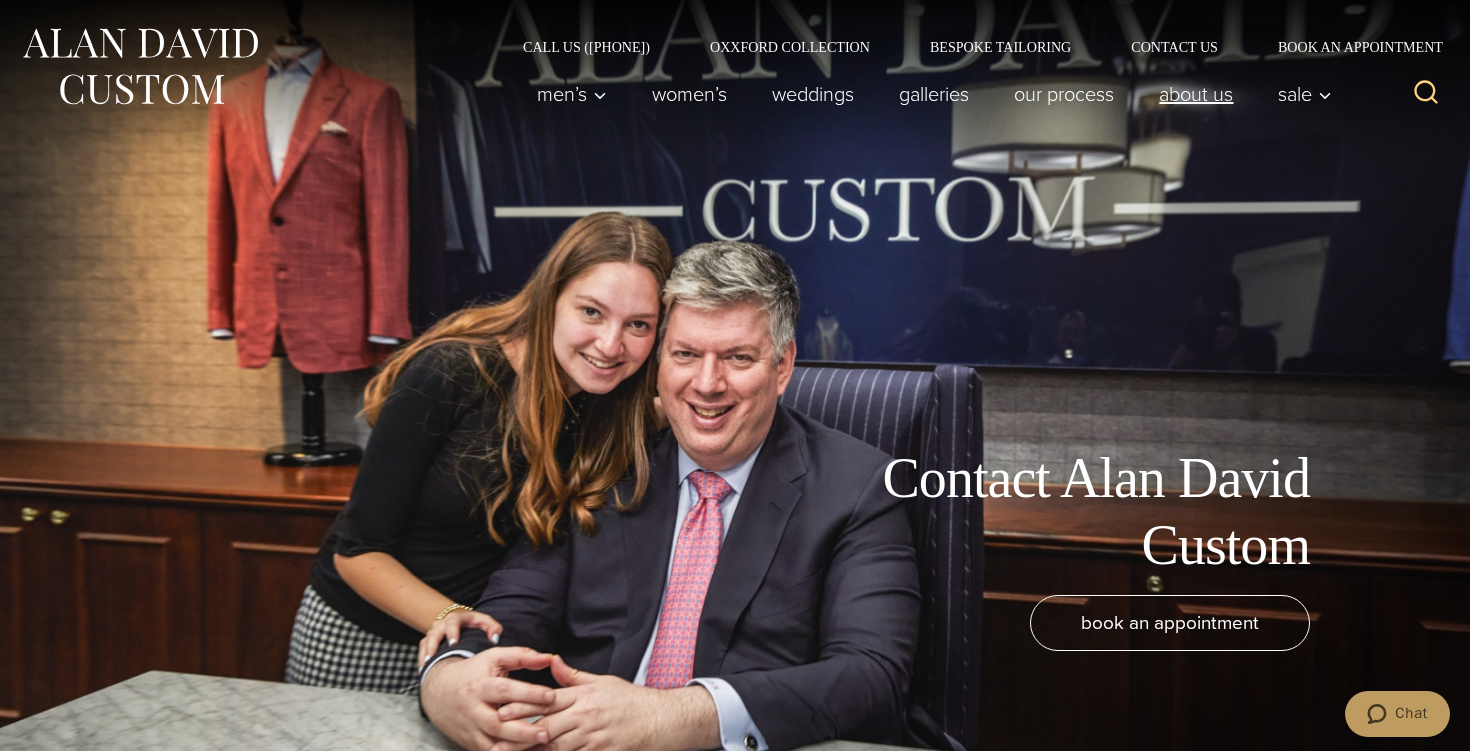 click on "About Us" at bounding box center [1196, 94] 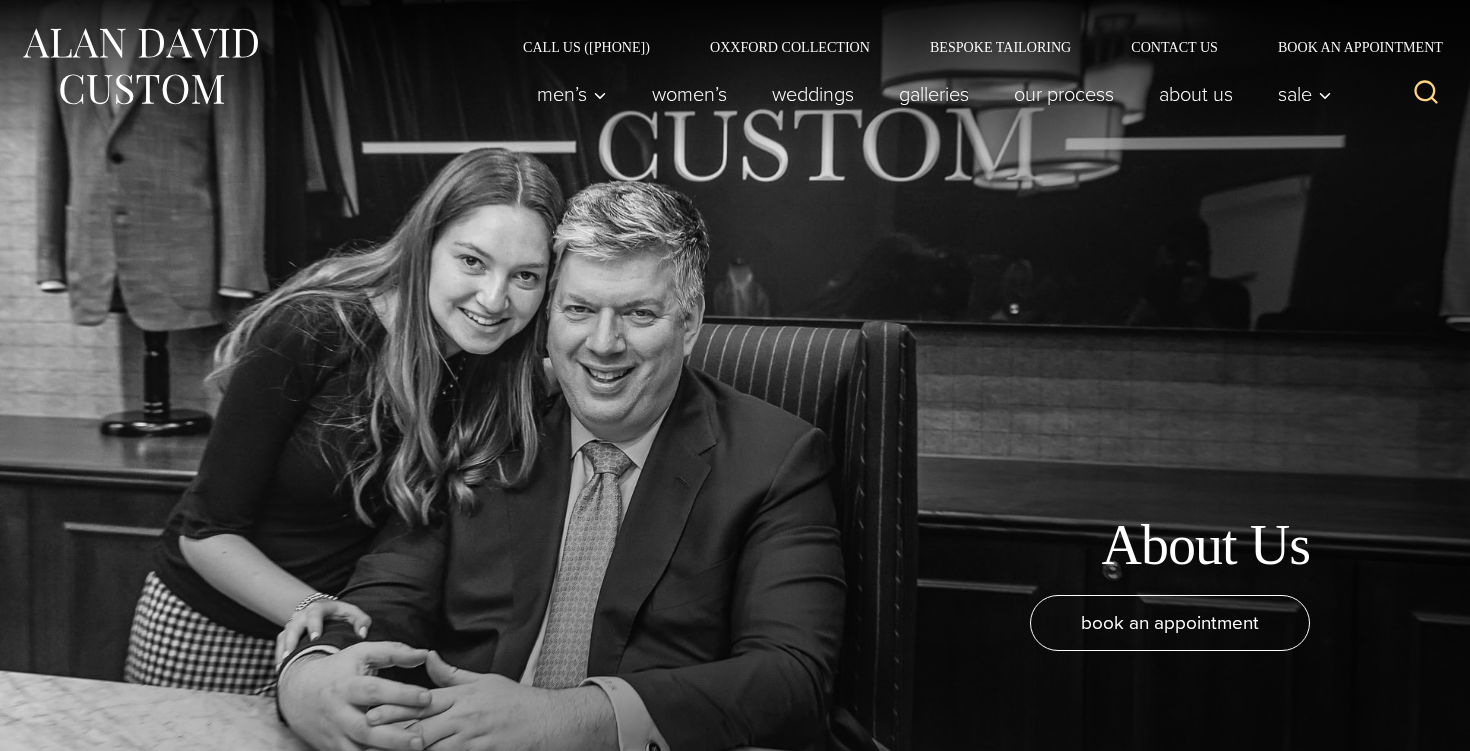 scroll, scrollTop: 0, scrollLeft: 0, axis: both 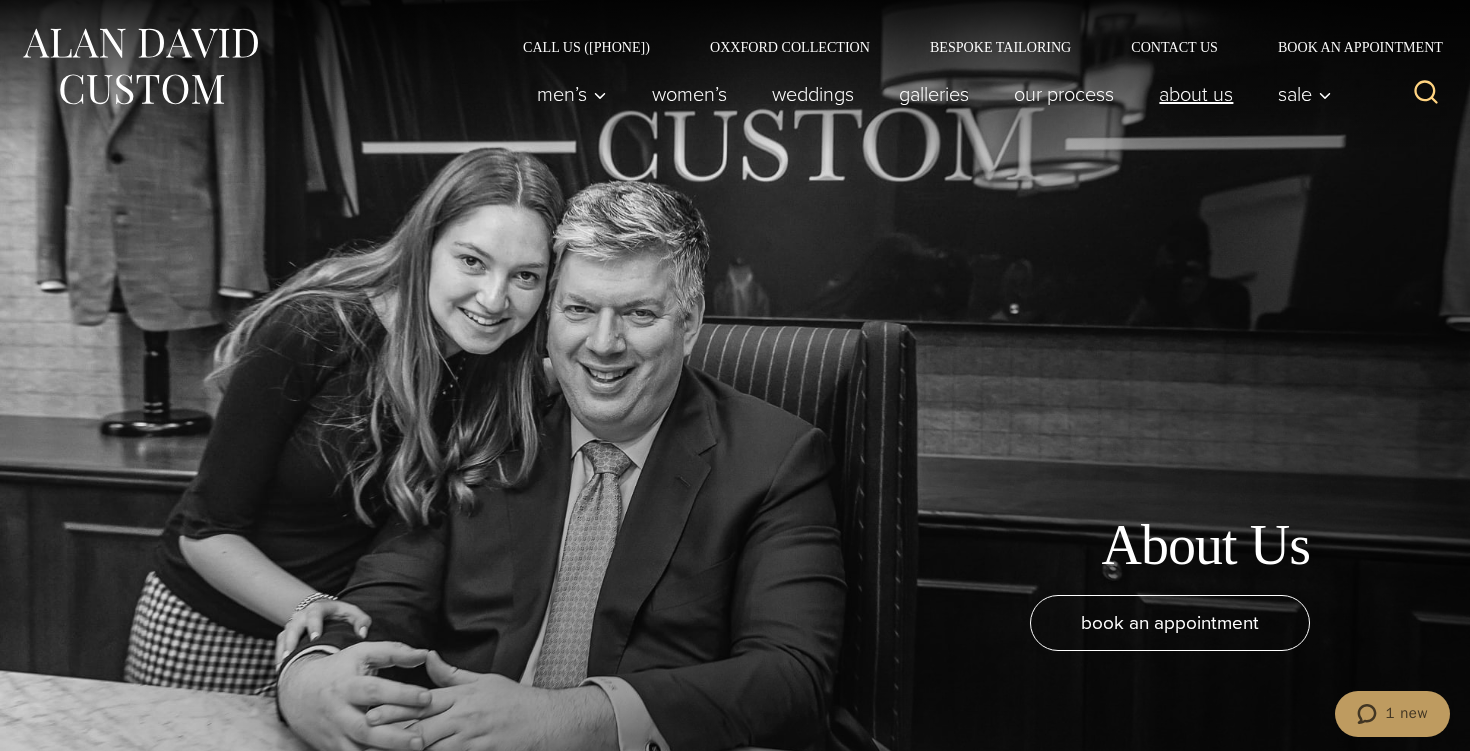 click on "About Us" at bounding box center [1196, 94] 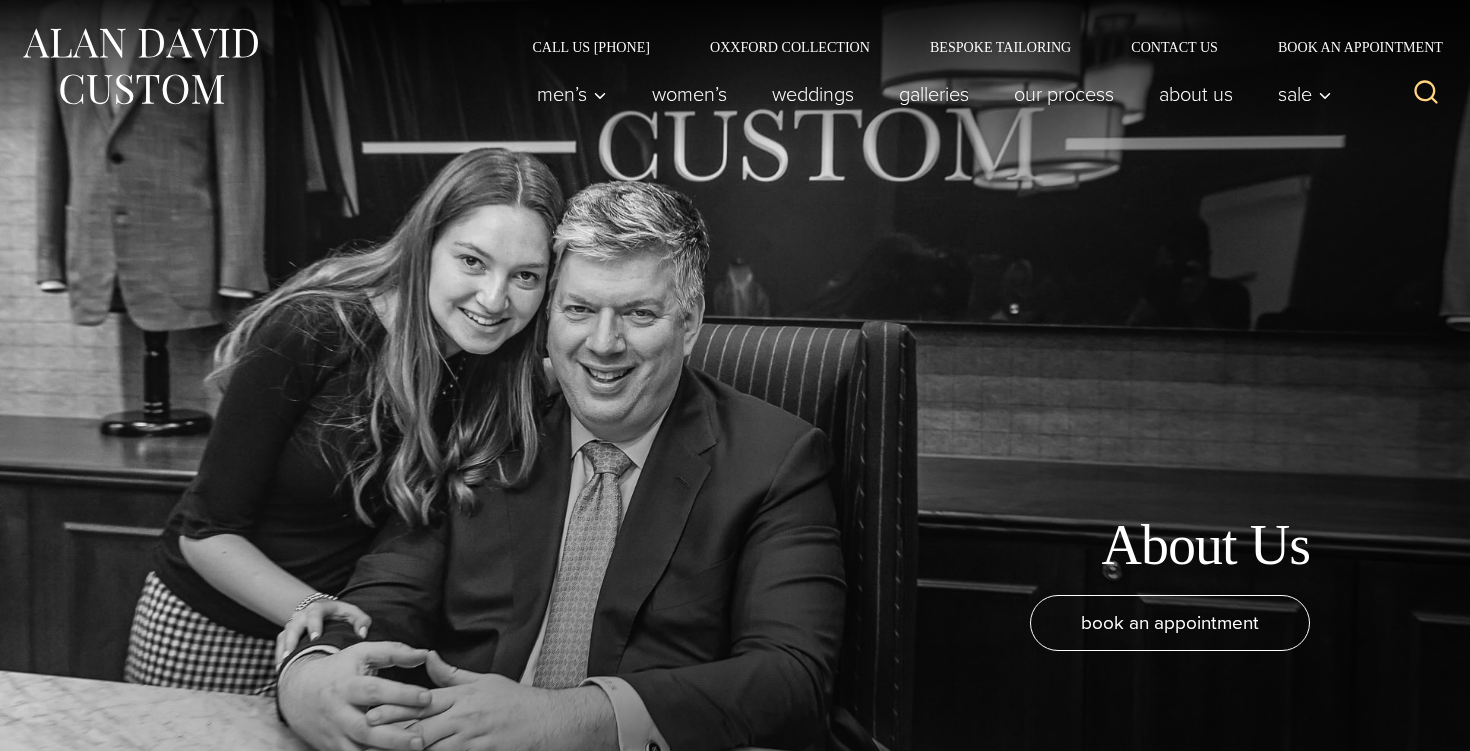 scroll, scrollTop: 0, scrollLeft: 0, axis: both 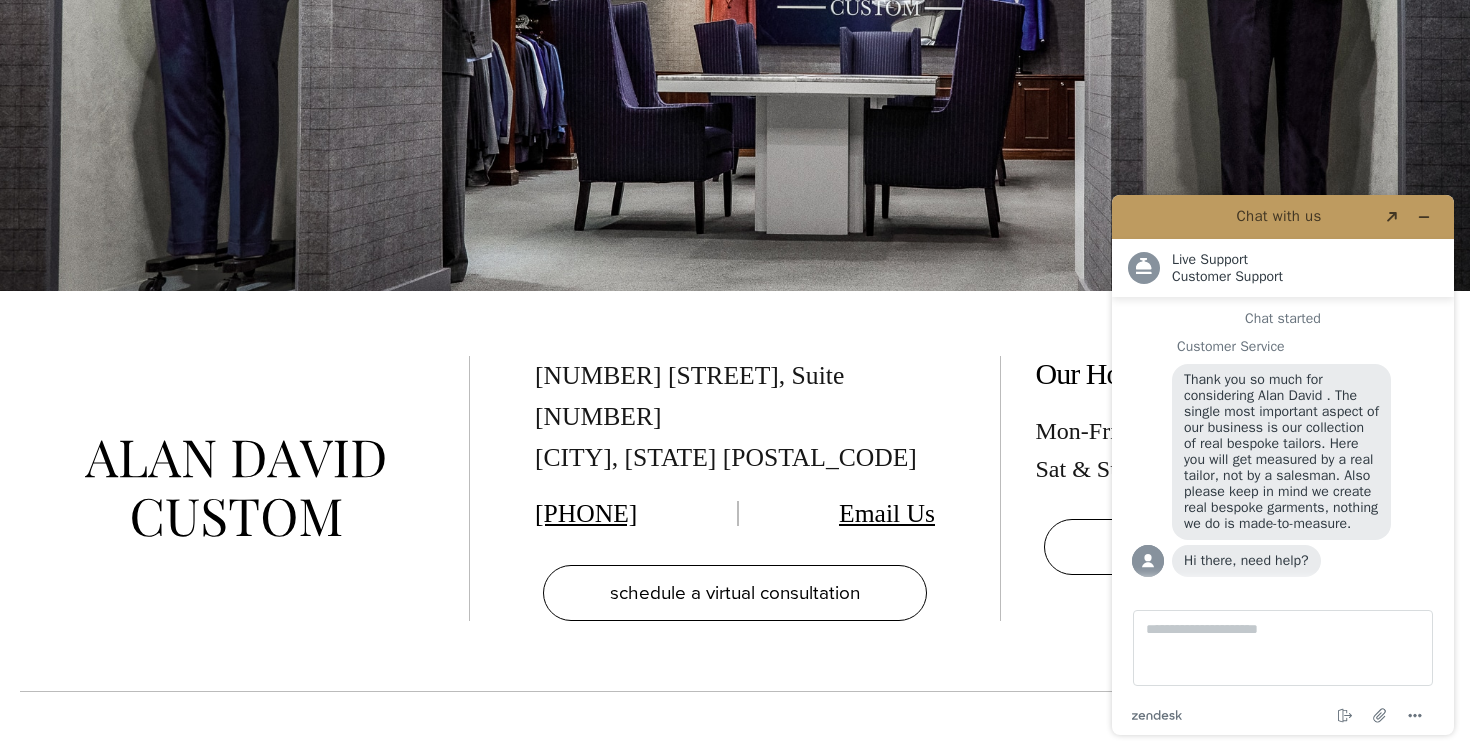 click on "Email Us" at bounding box center [887, 513] 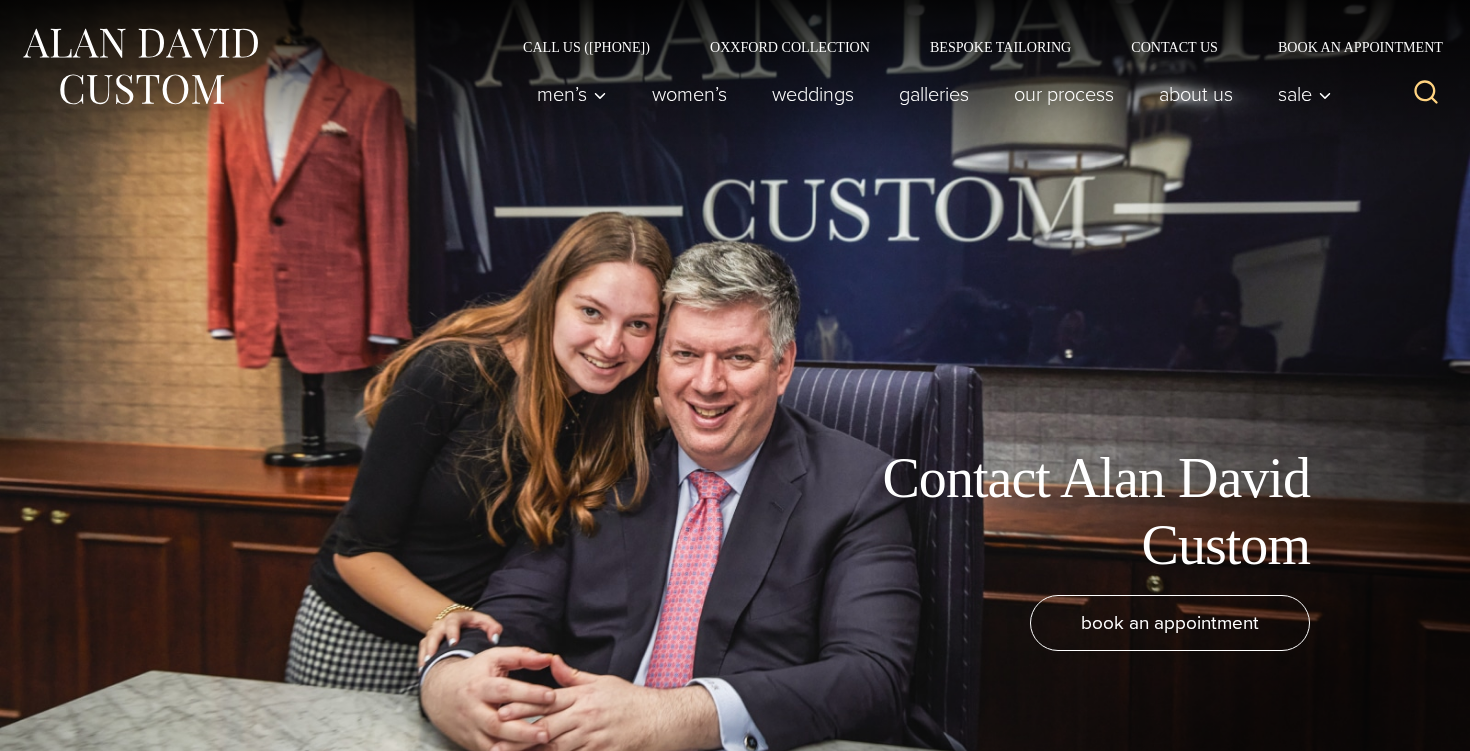 scroll, scrollTop: 0, scrollLeft: 0, axis: both 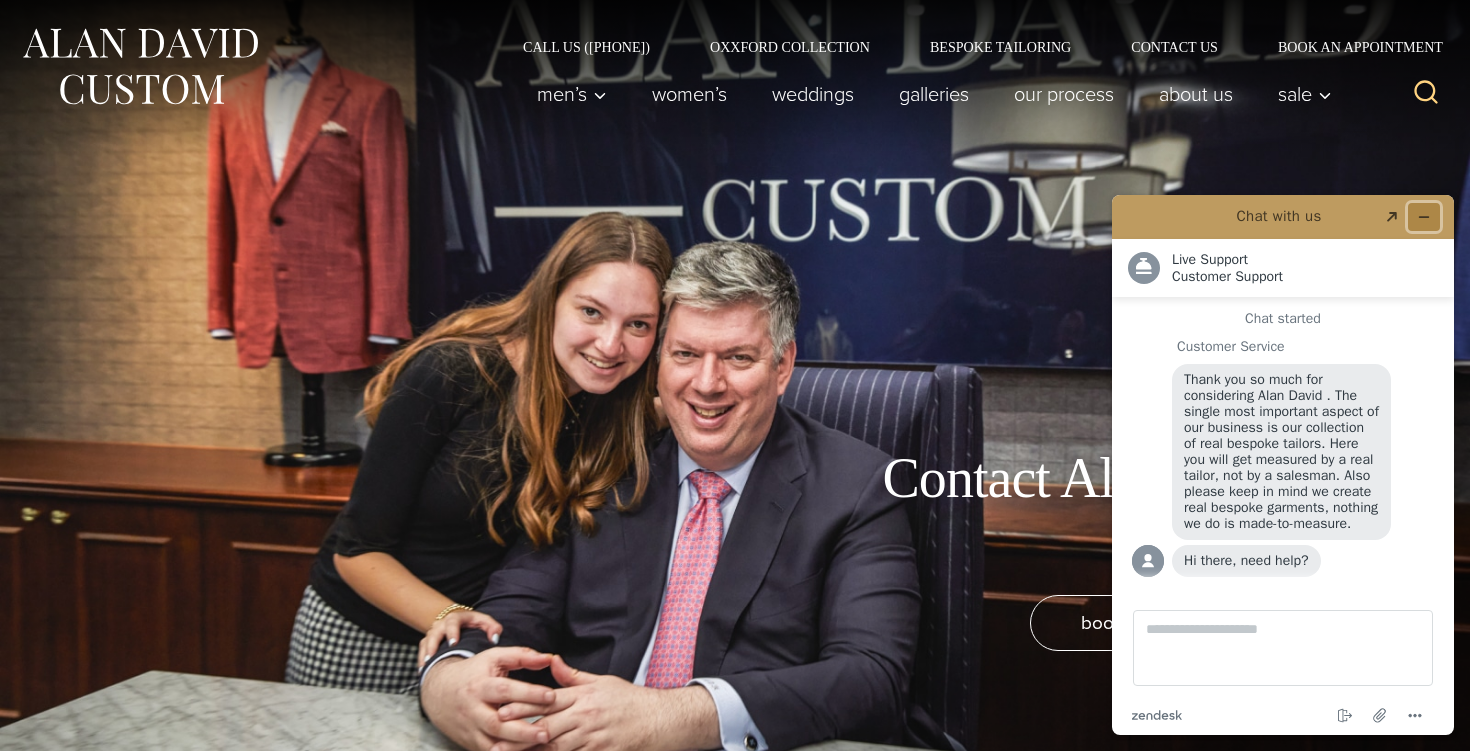 click at bounding box center [1424, 217] 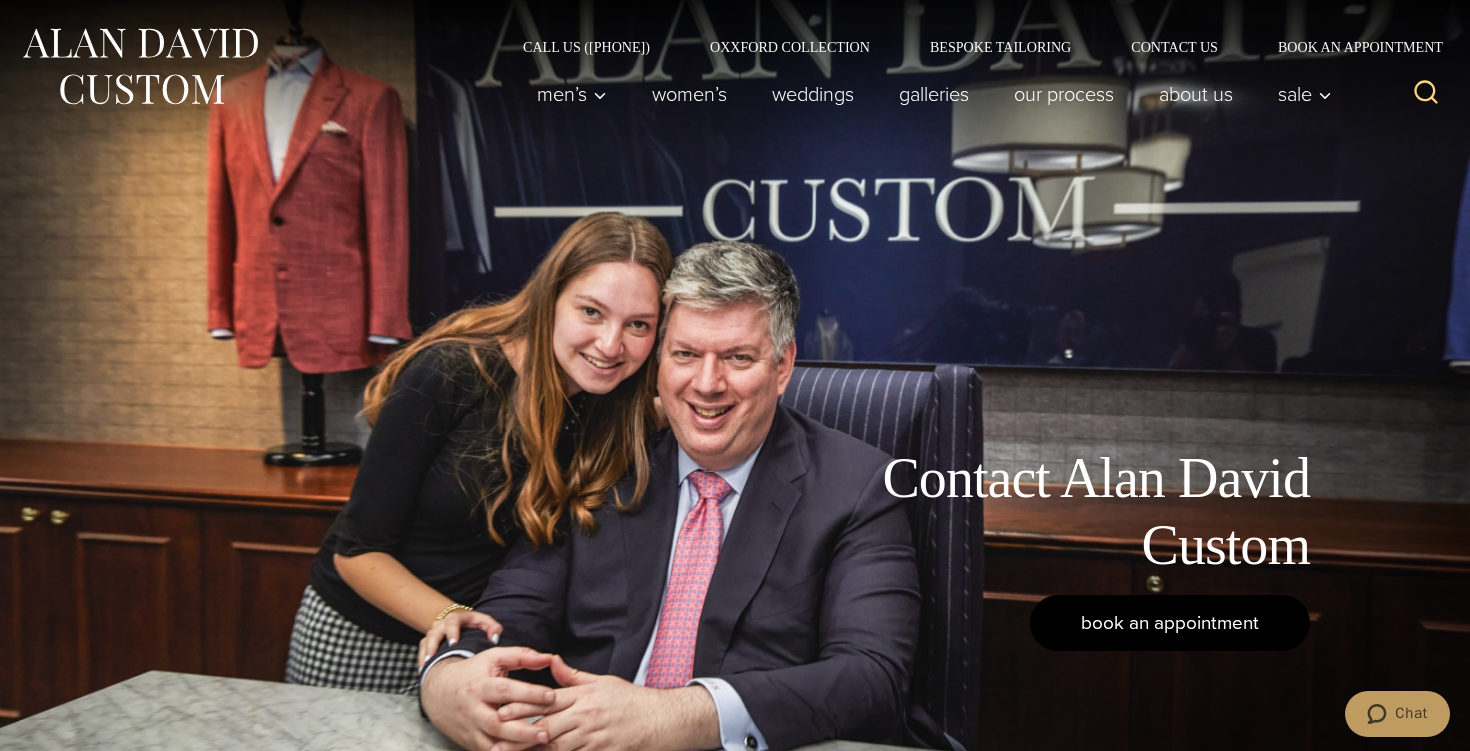 click on "book an appointment" at bounding box center [1170, 622] 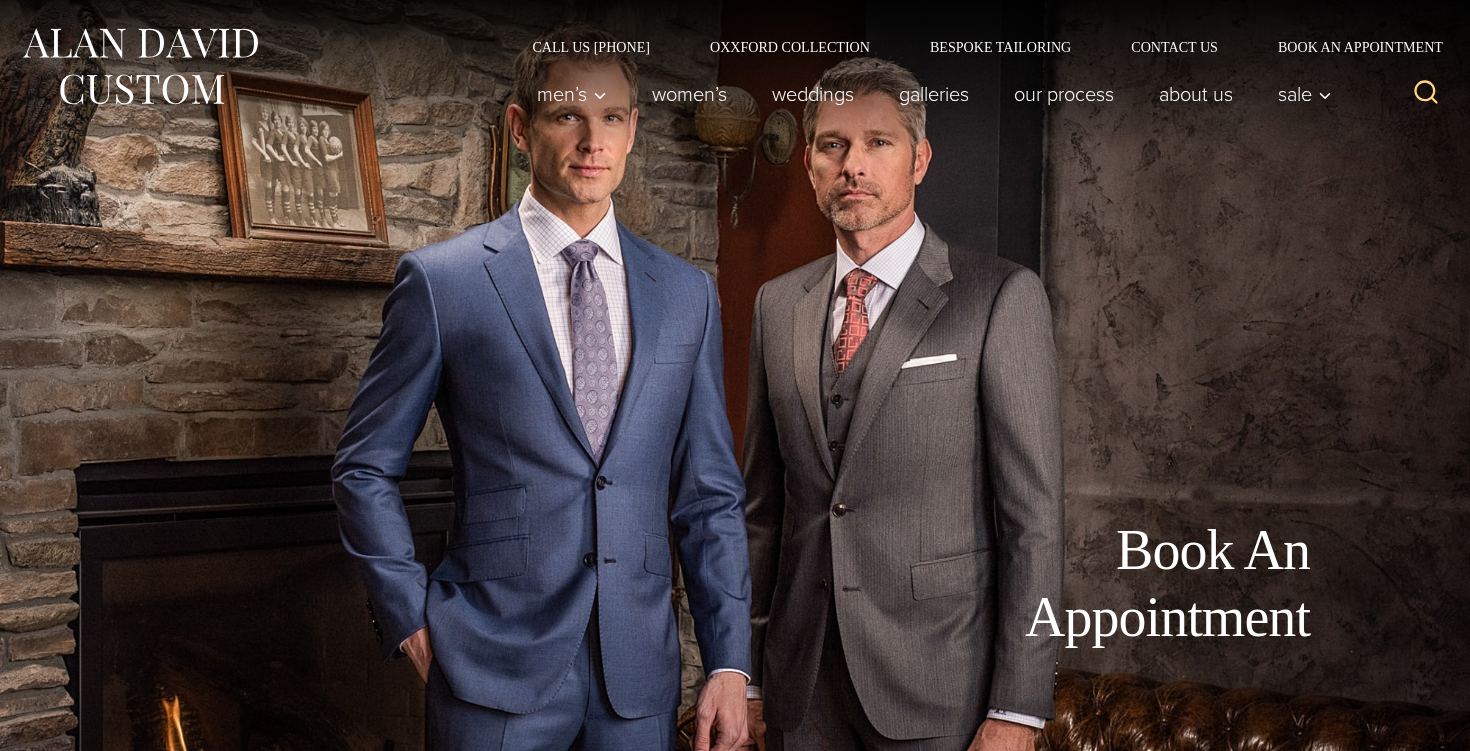 scroll, scrollTop: 0, scrollLeft: 0, axis: both 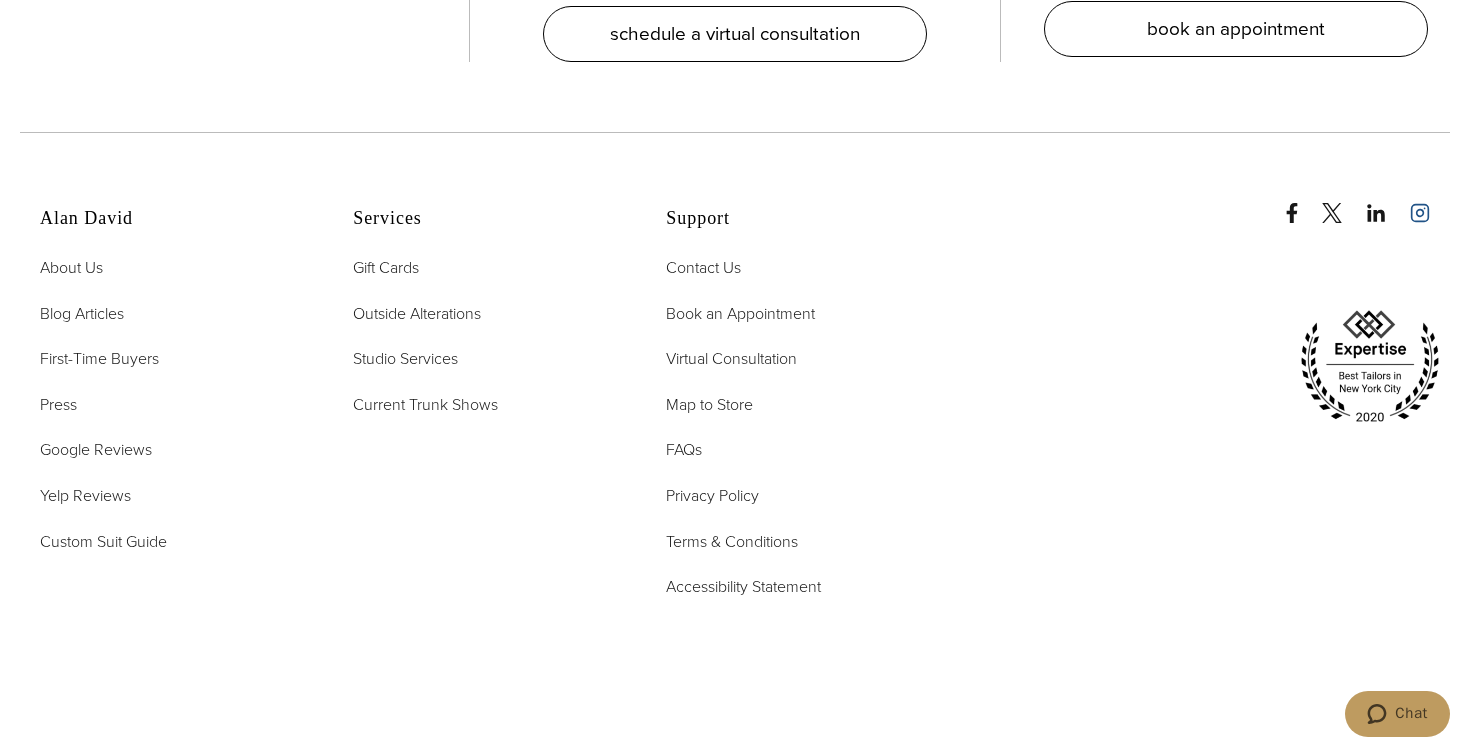 click 